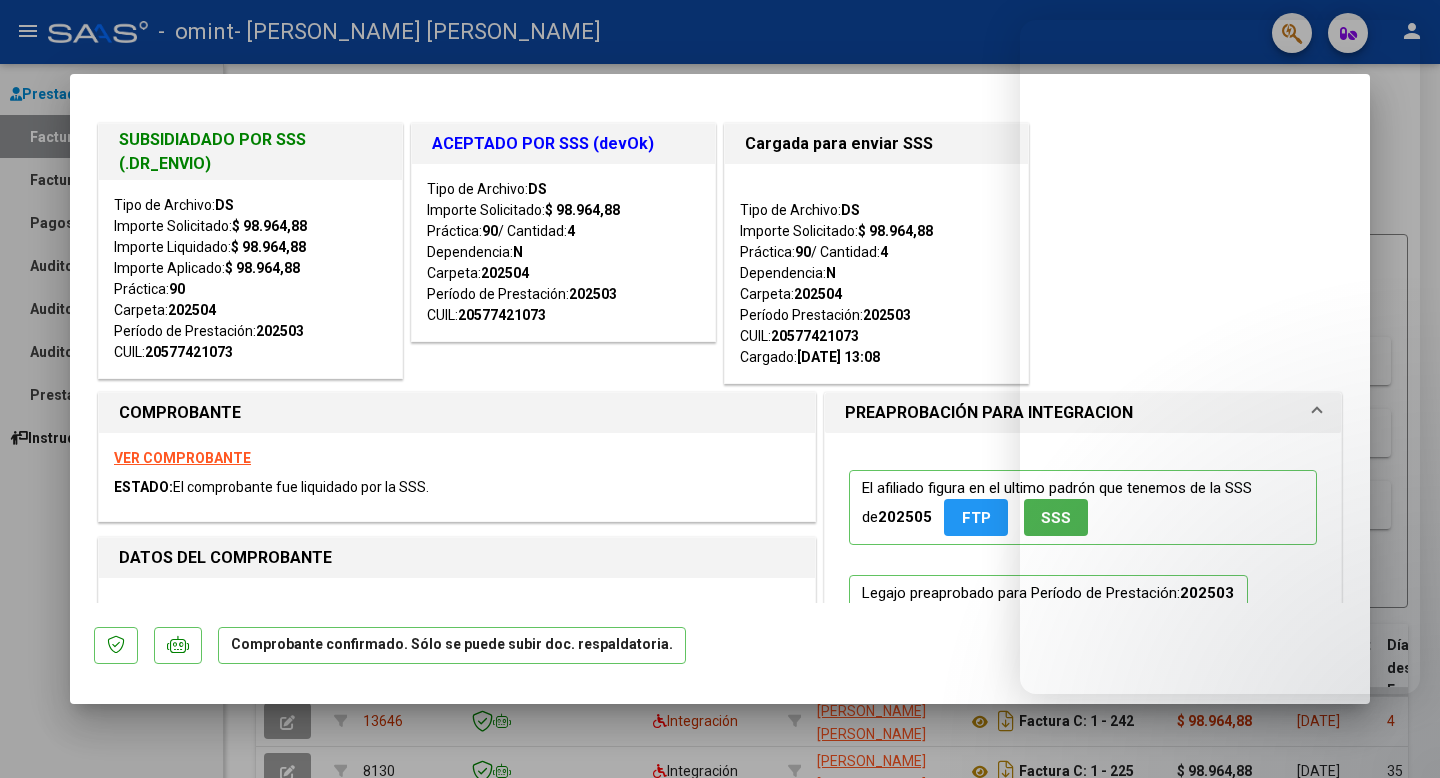 scroll, scrollTop: 0, scrollLeft: 0, axis: both 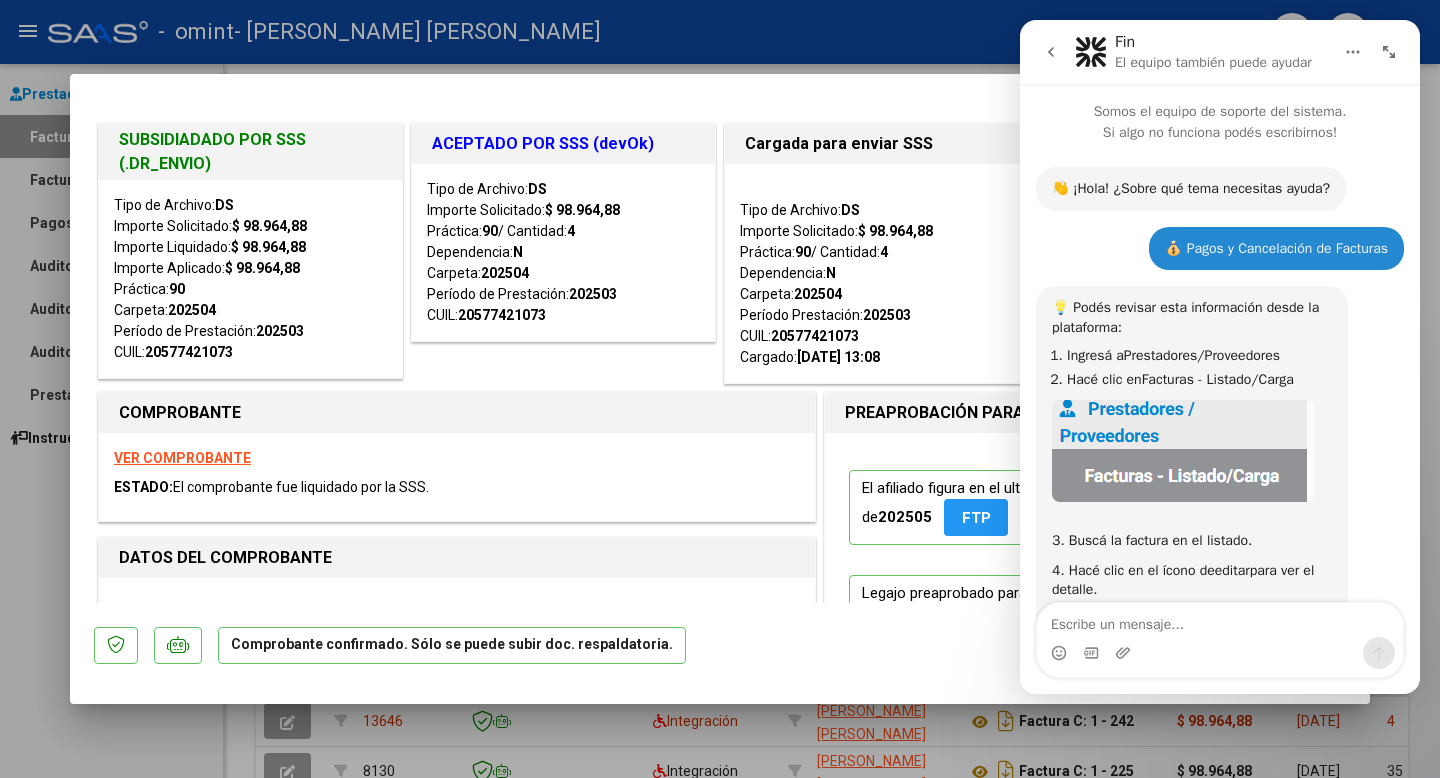 click 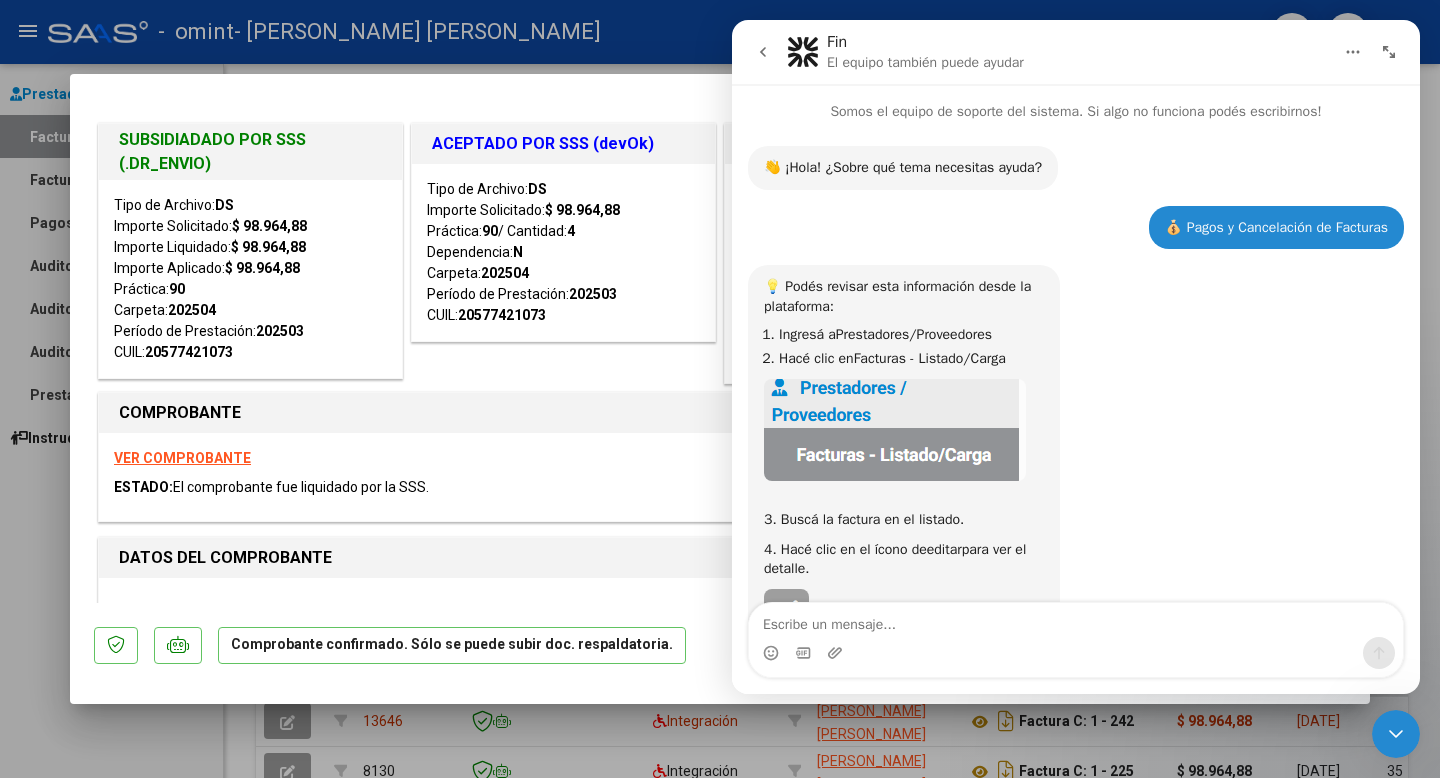 scroll, scrollTop: 240, scrollLeft: 0, axis: vertical 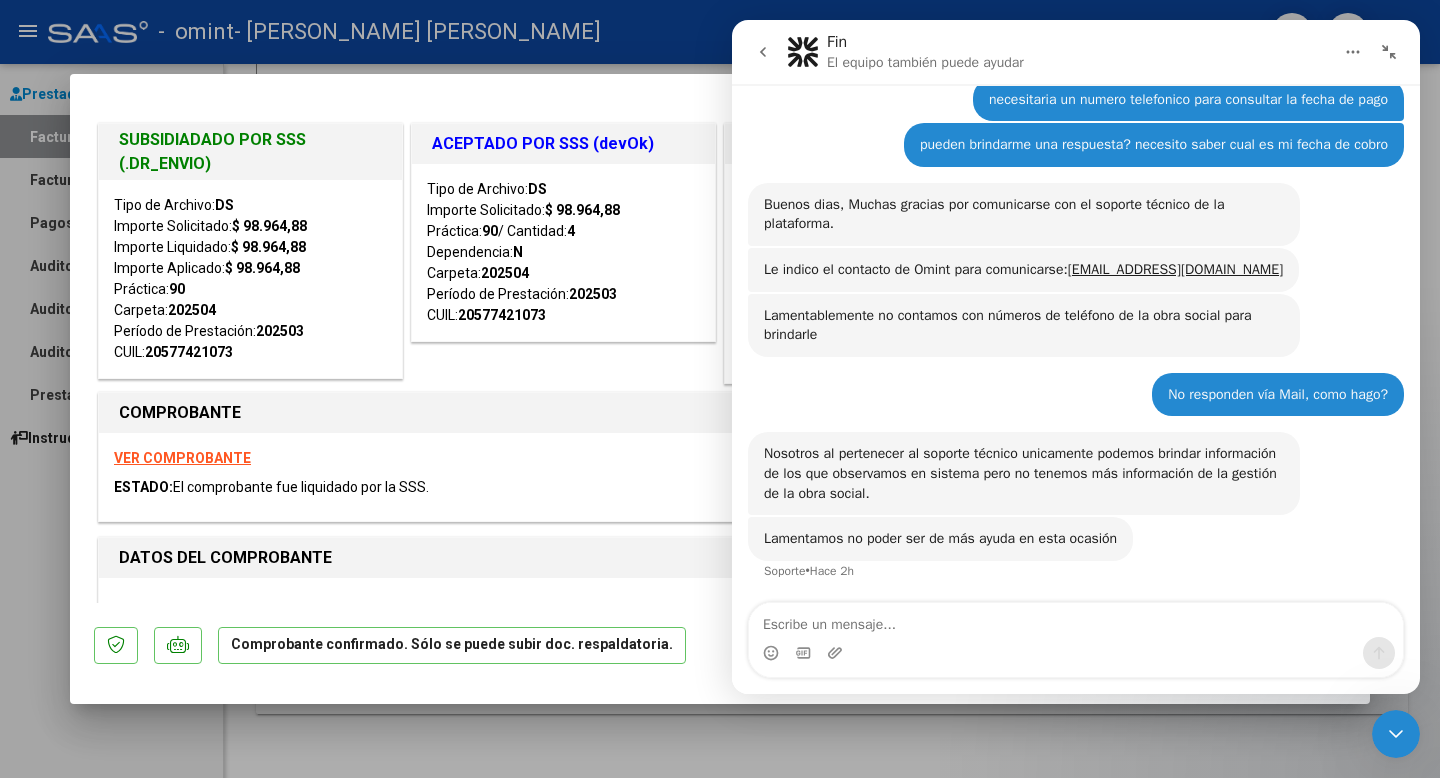 click 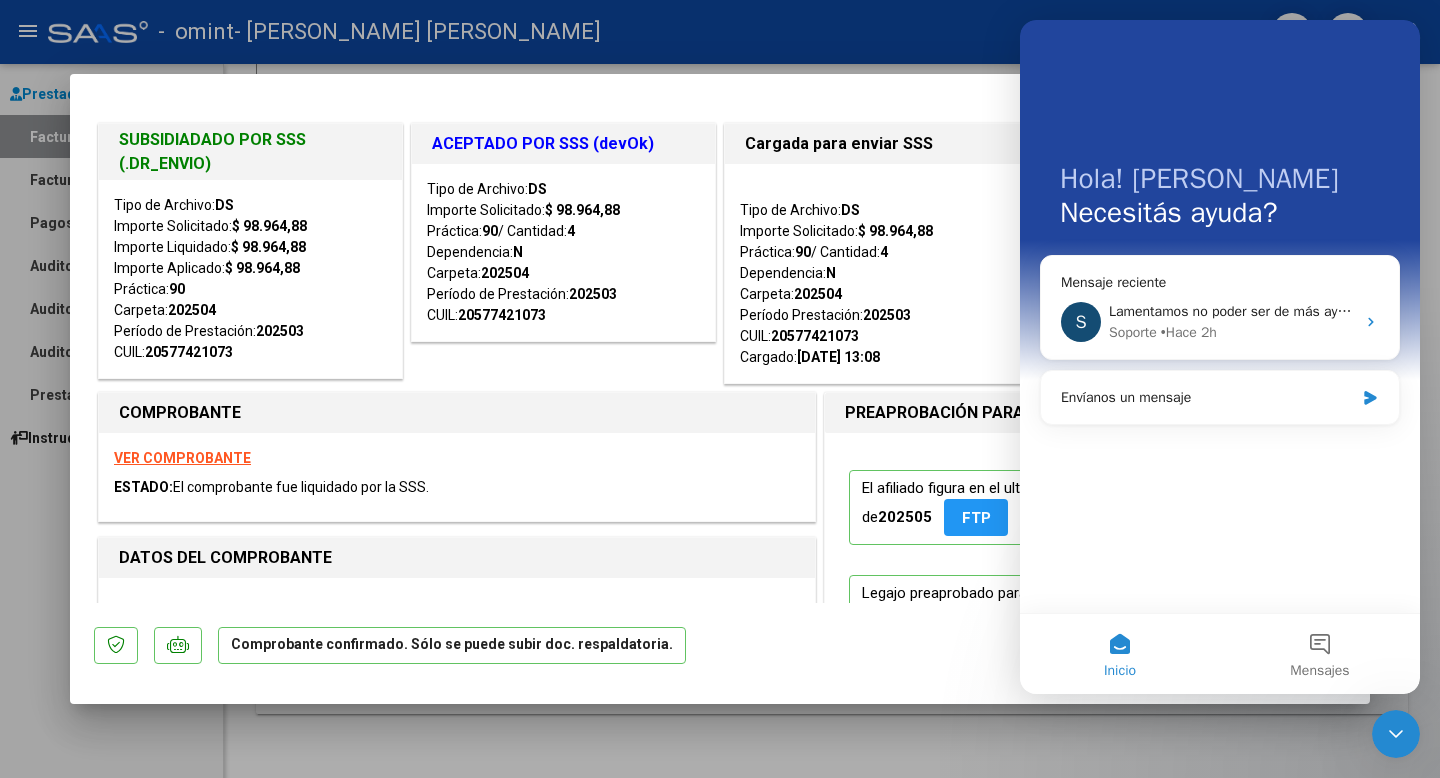 scroll, scrollTop: 0, scrollLeft: 0, axis: both 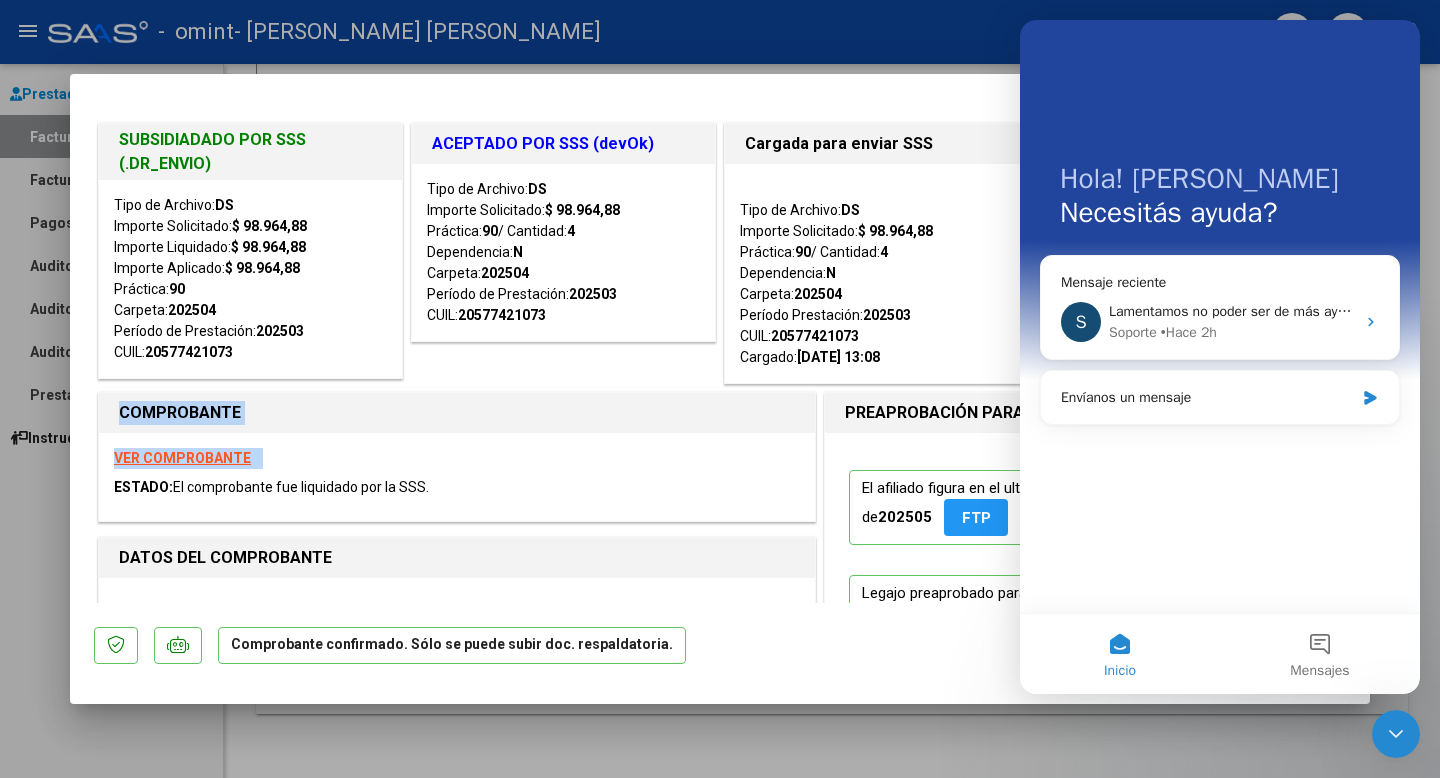 drag, startPoint x: 555, startPoint y: 456, endPoint x: 538, endPoint y: 389, distance: 69.12308 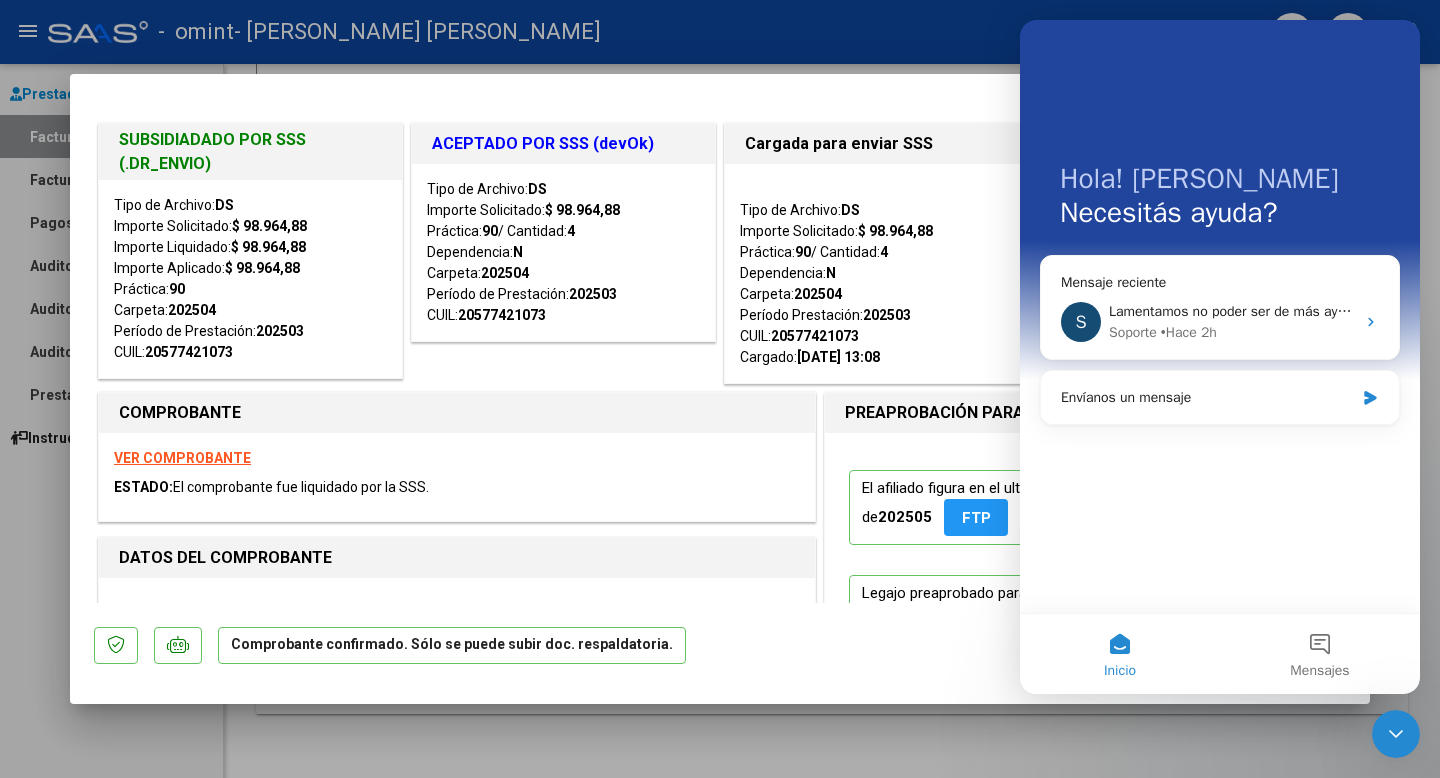 click on "ACEPTADO POR SSS (devOk)  Tipo de Archivo:  DS  Importe Solicitado:  $ 98.964,88  Práctica:  90  / Cantidad:  4  Dependencia:  N  Carpeta:  202504  Período de Prestación:  202503  CUIL:  20577421073" at bounding box center (563, 253) 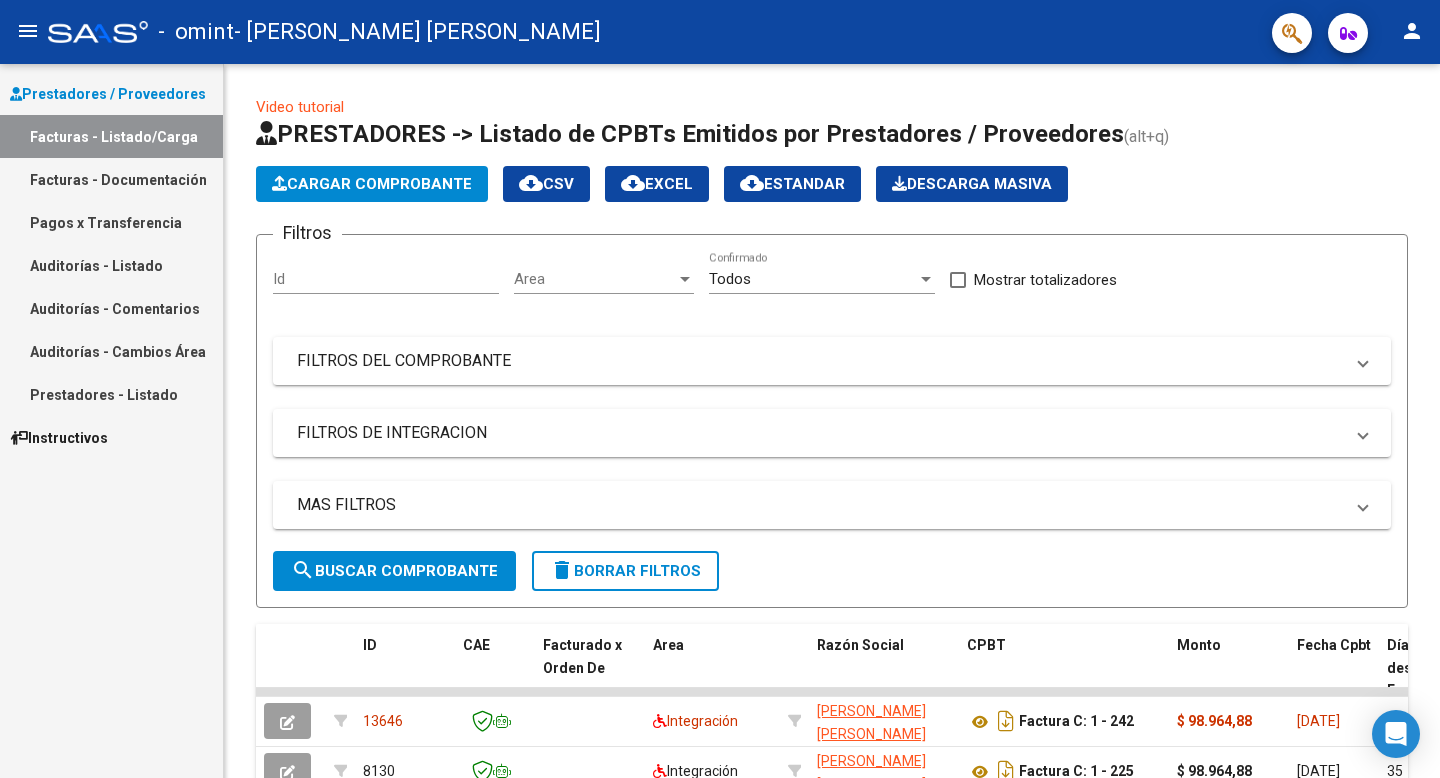 scroll, scrollTop: 0, scrollLeft: 0, axis: both 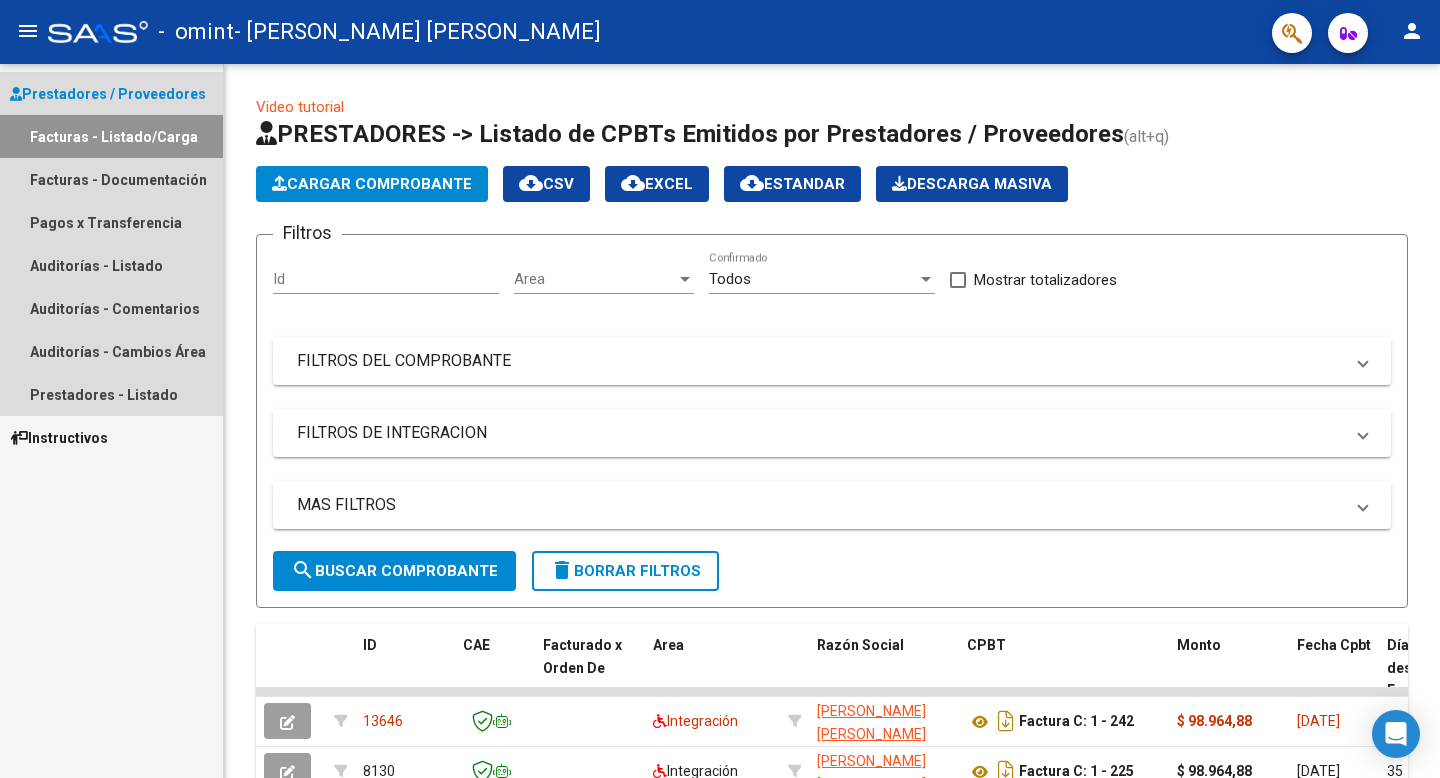 click on "Facturas - Listado/Carga" at bounding box center [111, 136] 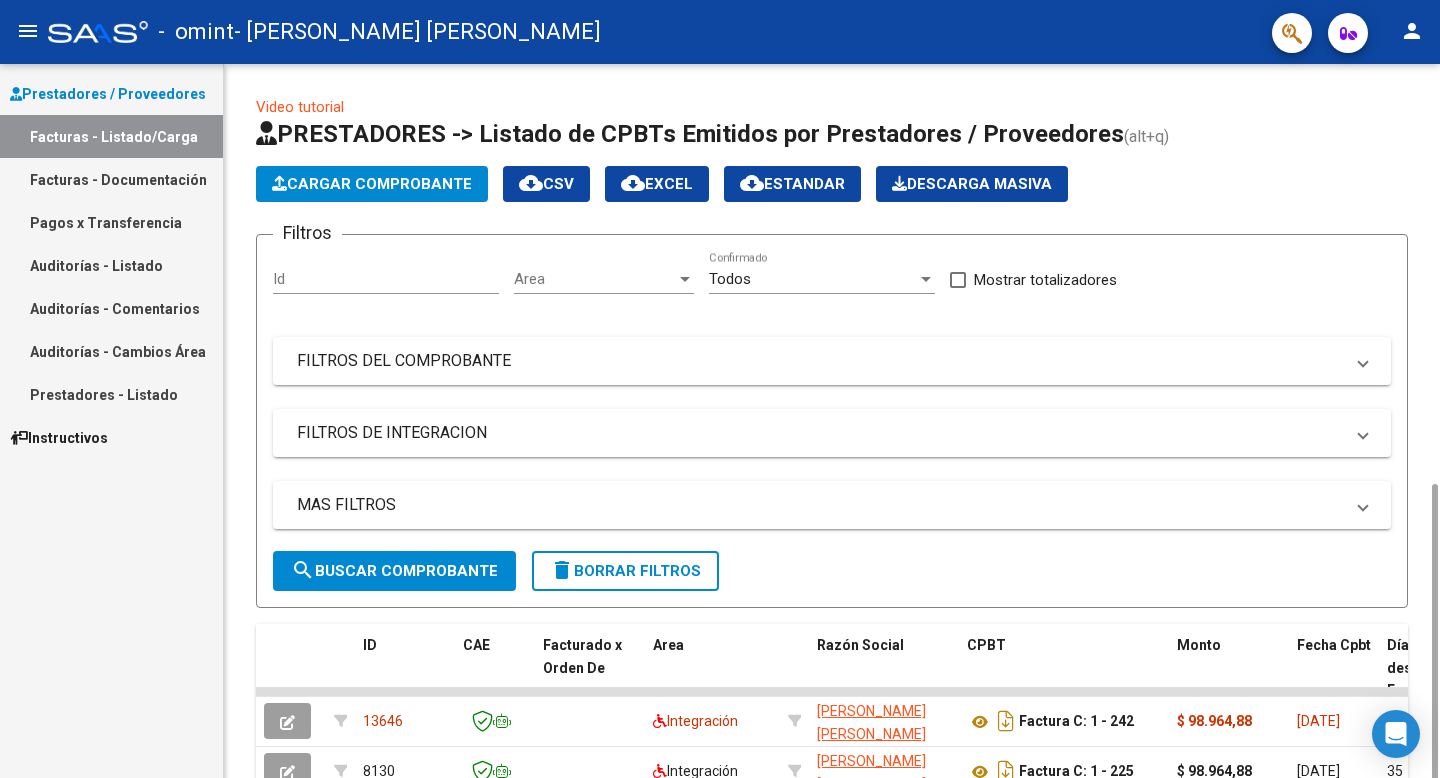 scroll, scrollTop: 240, scrollLeft: 0, axis: vertical 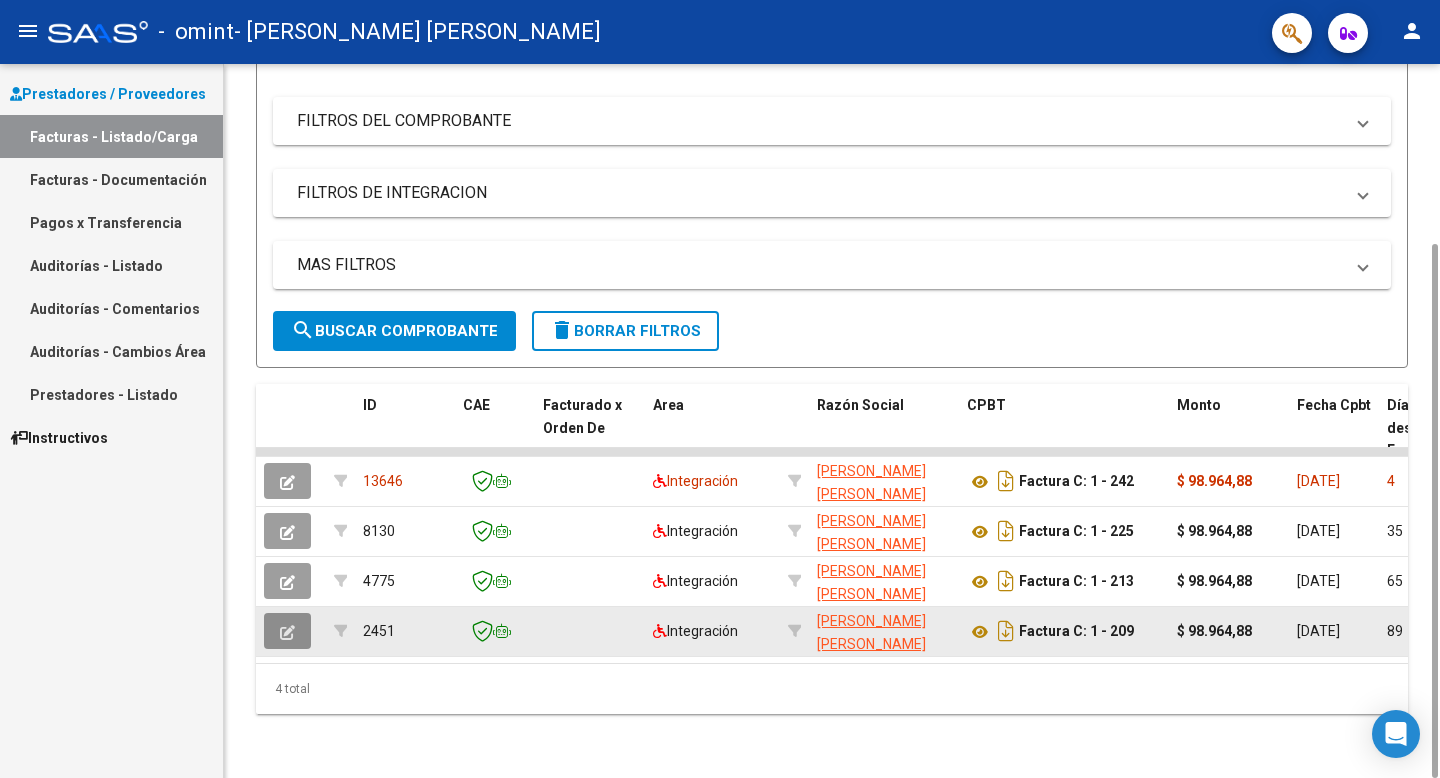 click 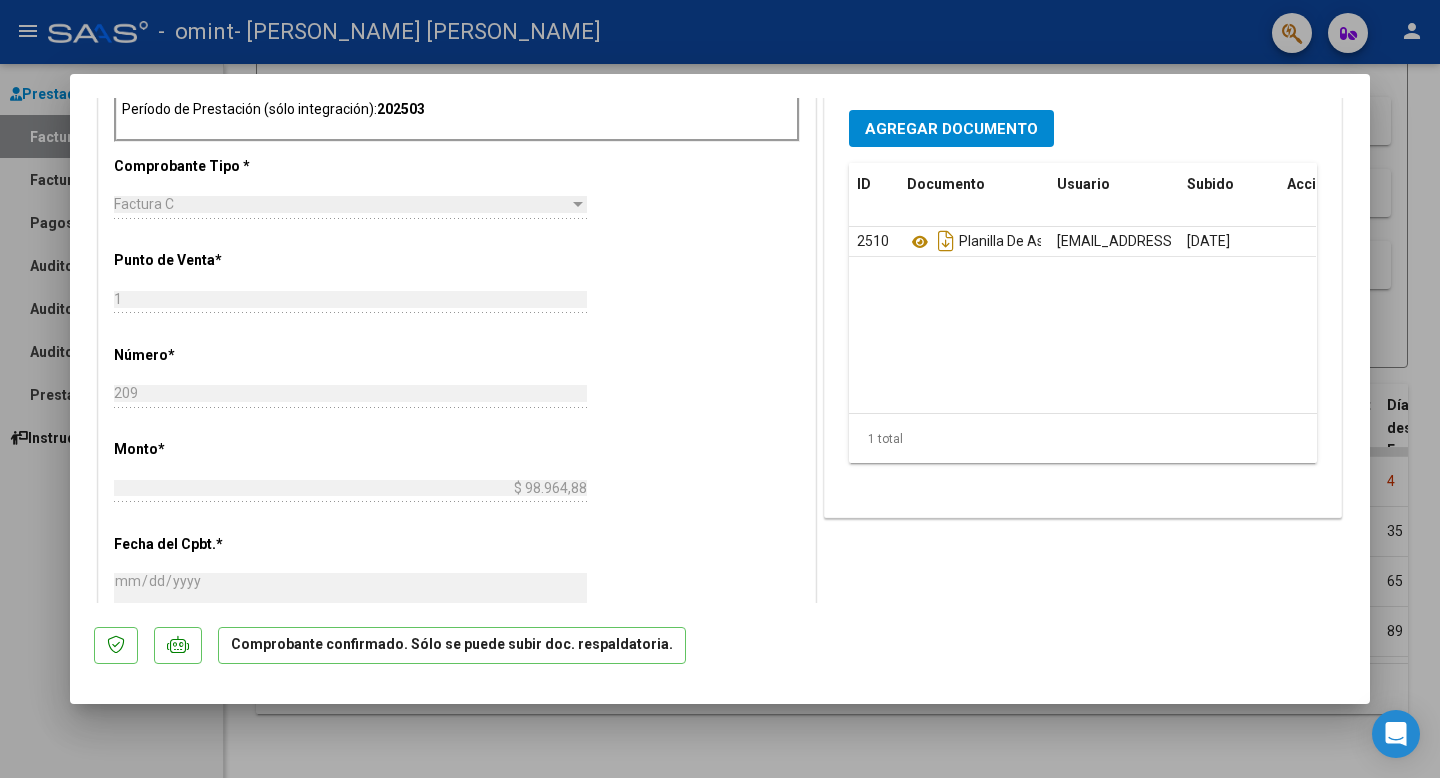 scroll, scrollTop: 0, scrollLeft: 0, axis: both 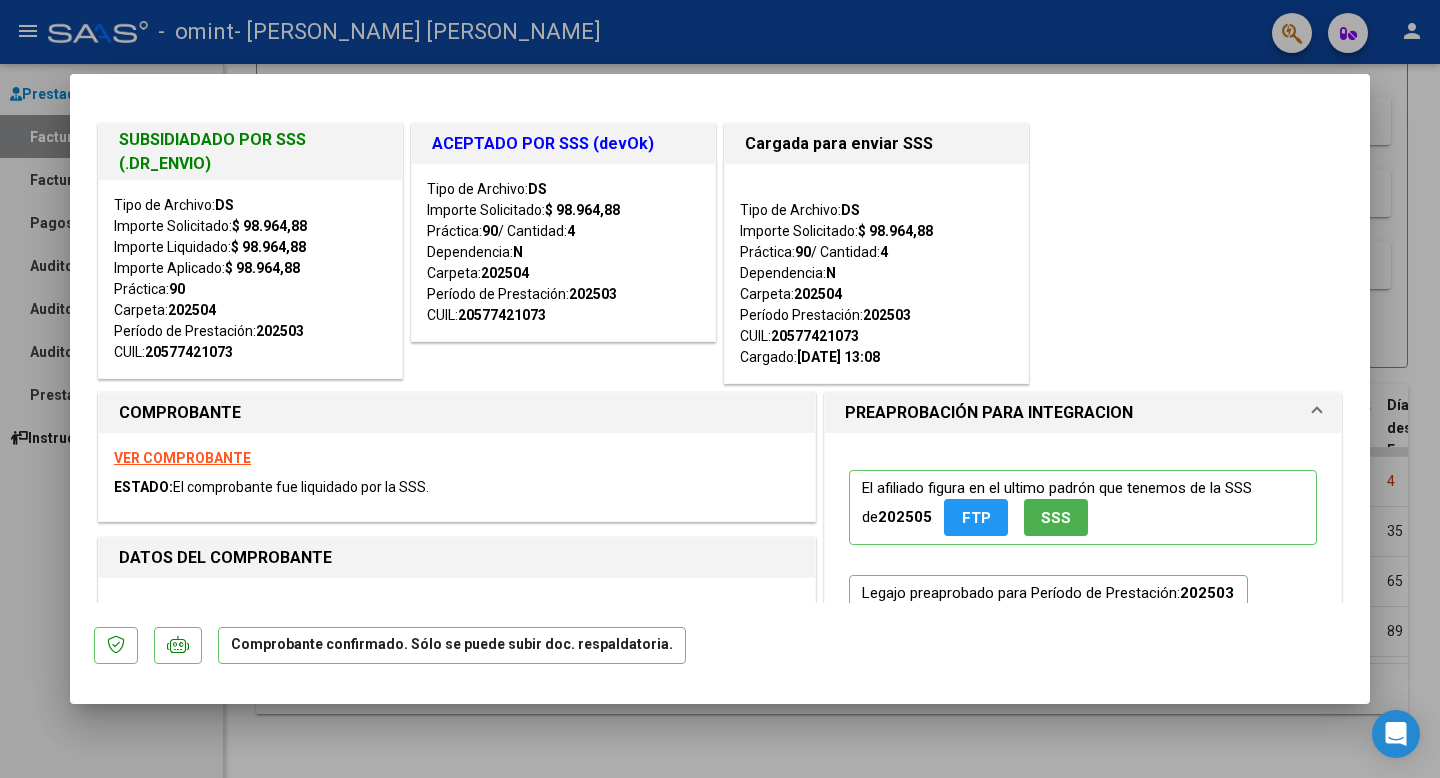click on "Comprobante confirmado. Sólo se puede subir doc. respaldatoria." 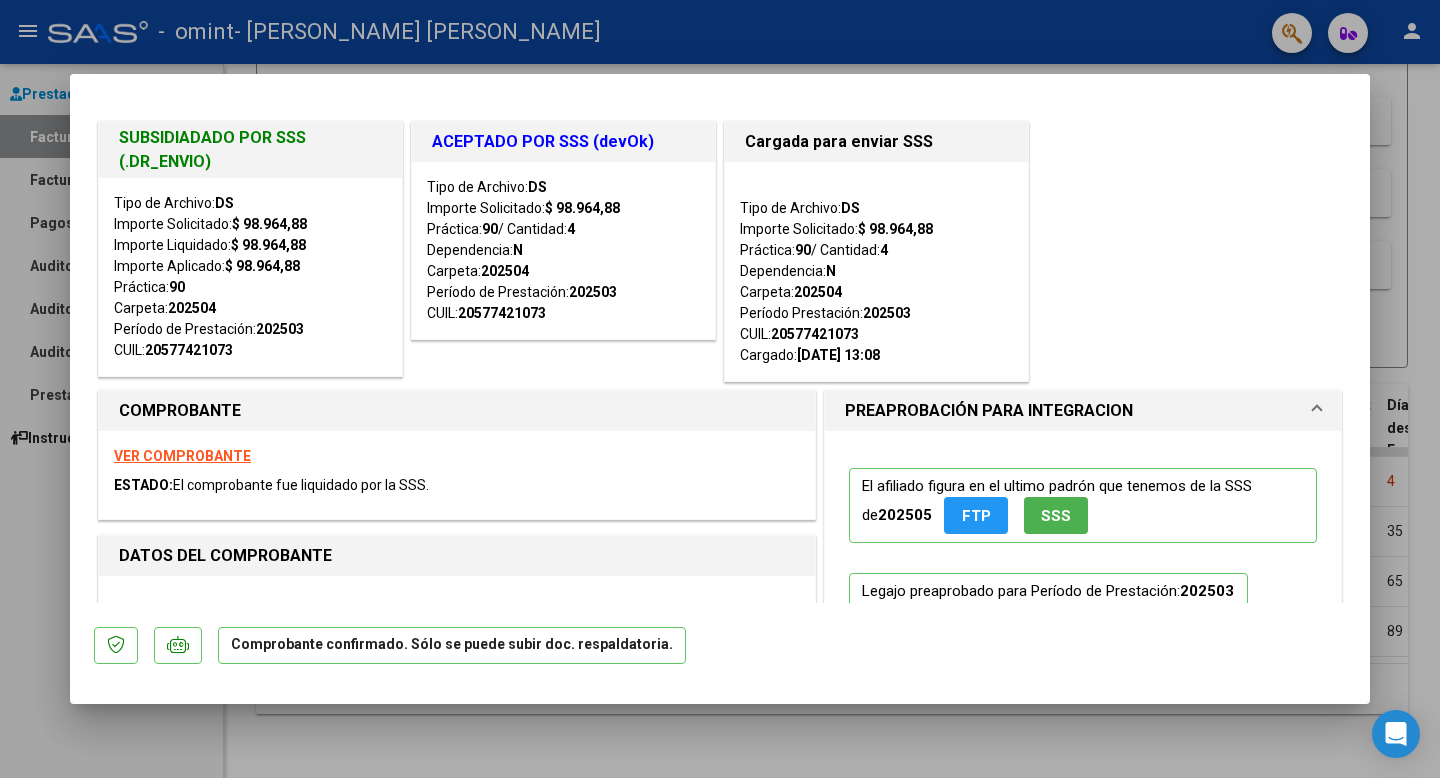click at bounding box center (720, 389) 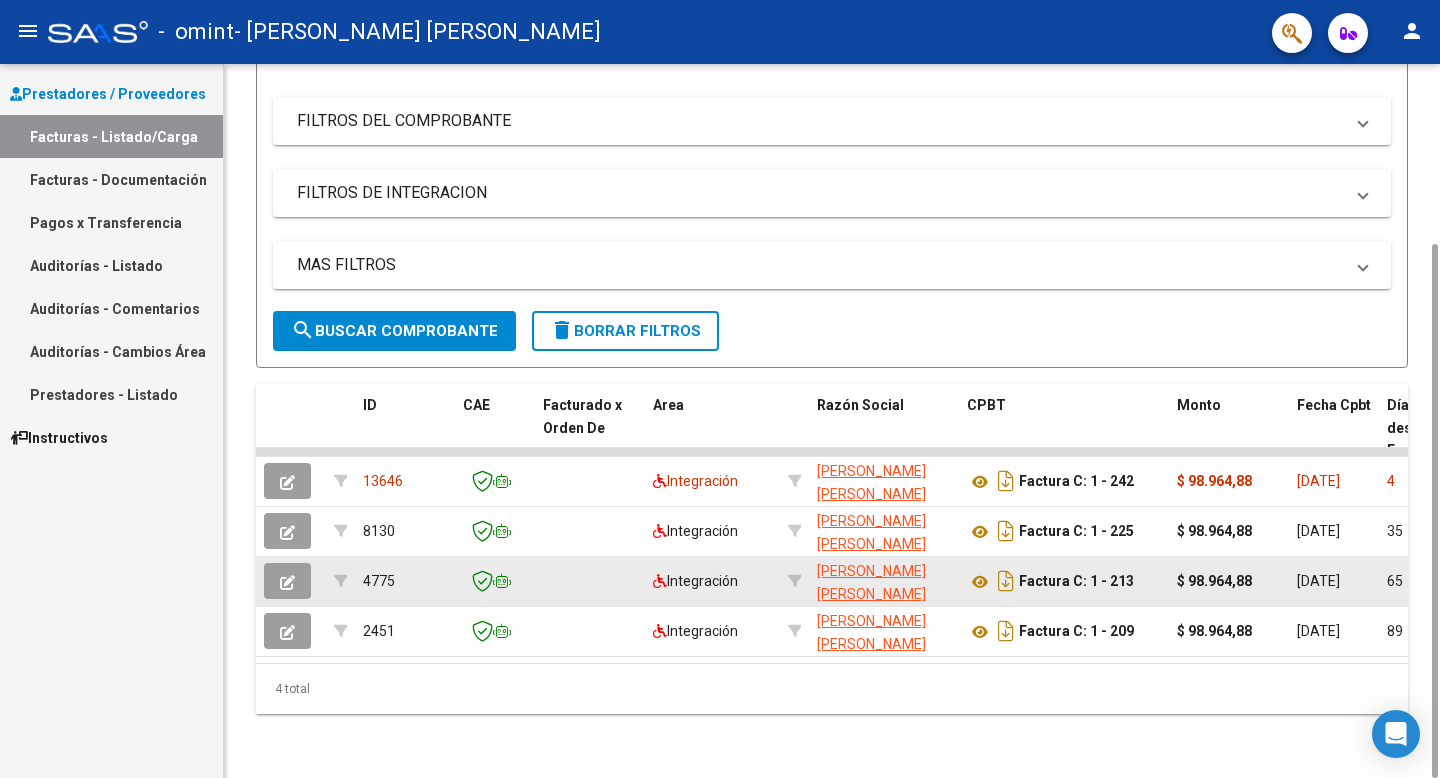 click 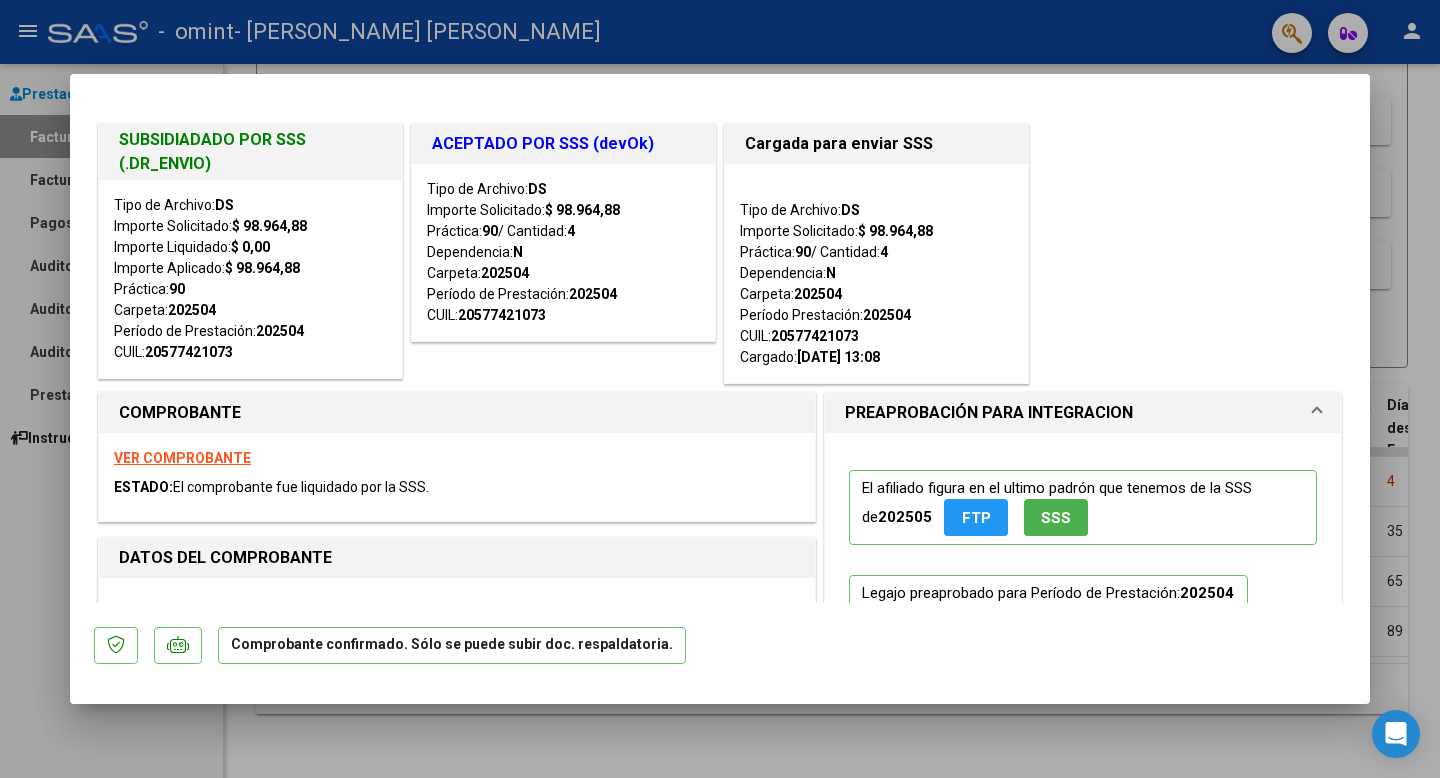 click at bounding box center [720, 389] 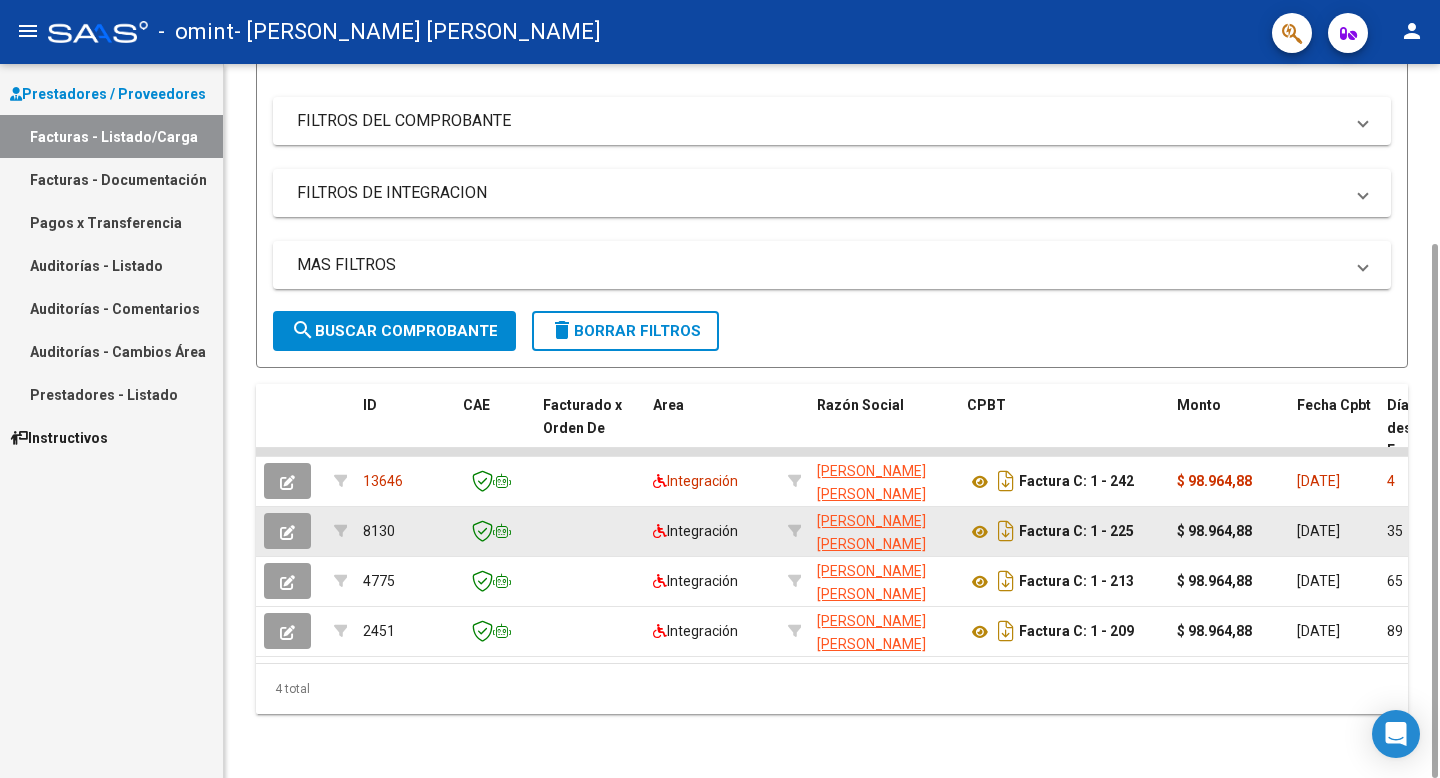 click 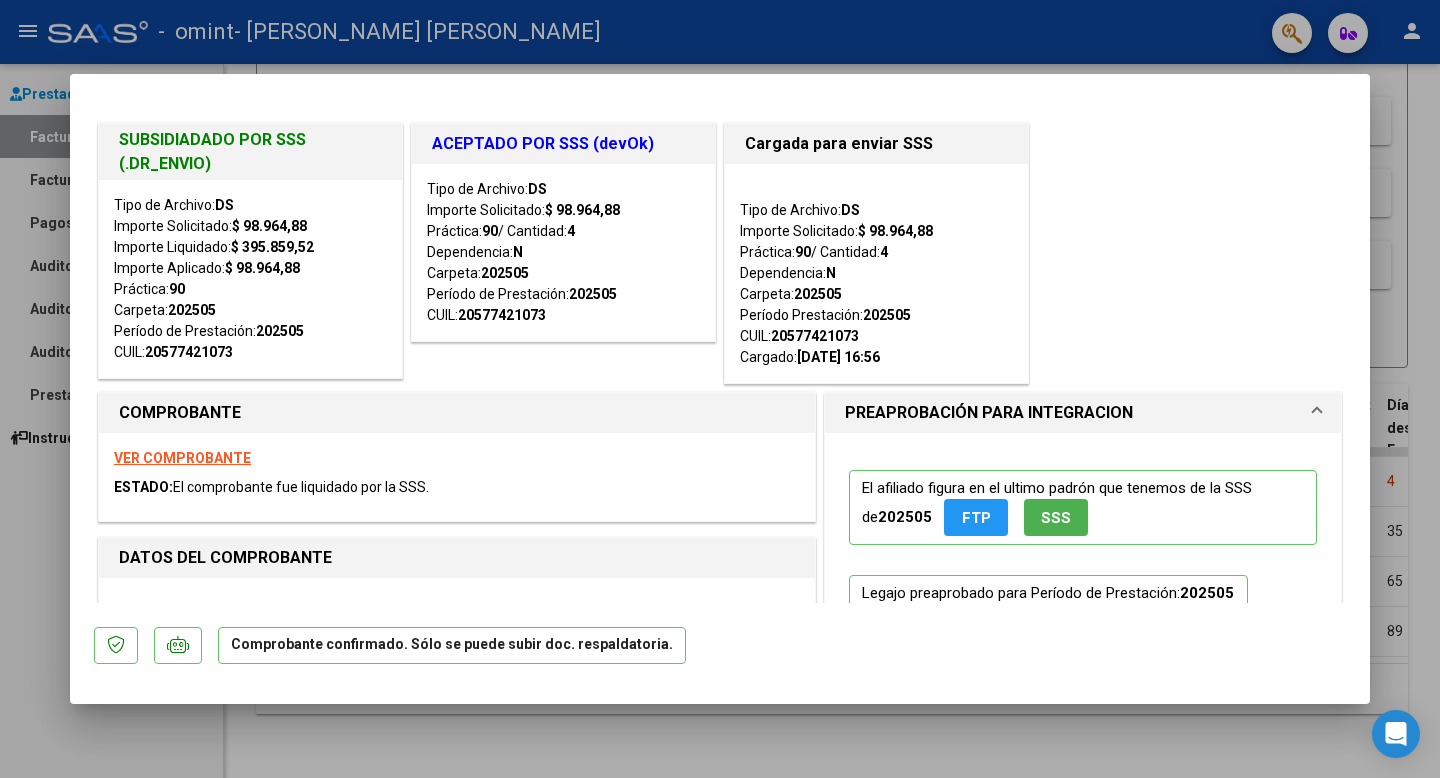 click at bounding box center [720, 389] 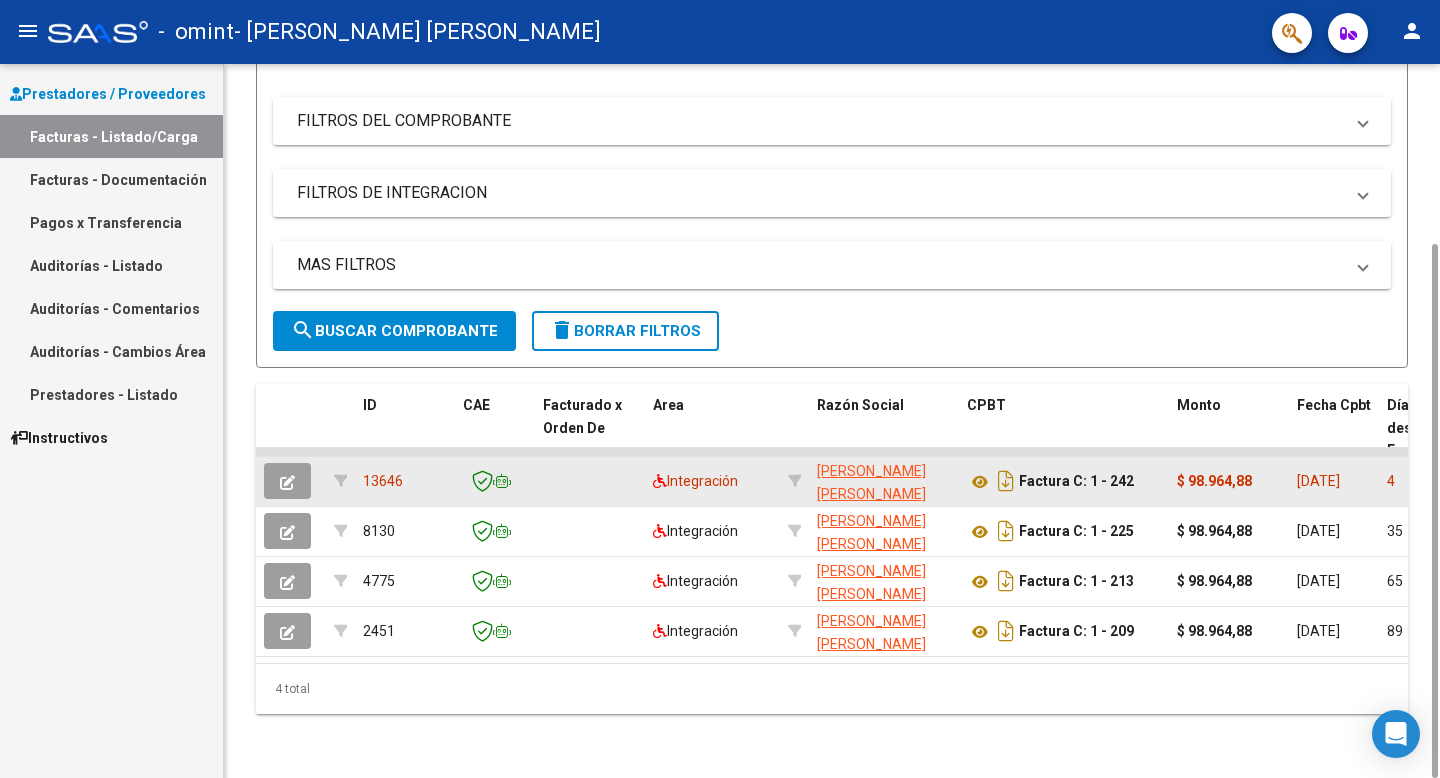 click 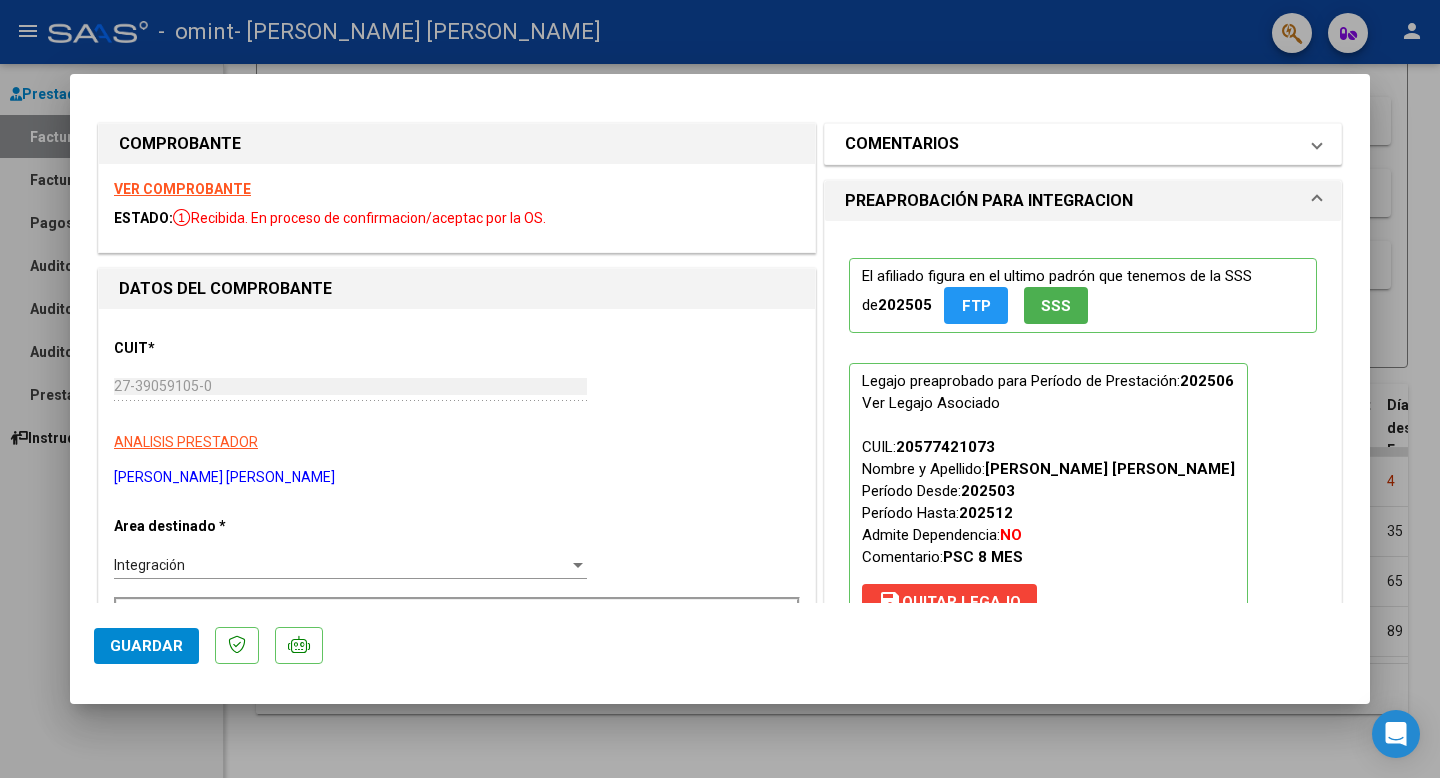 click on "COMENTARIOS" at bounding box center [1079, 144] 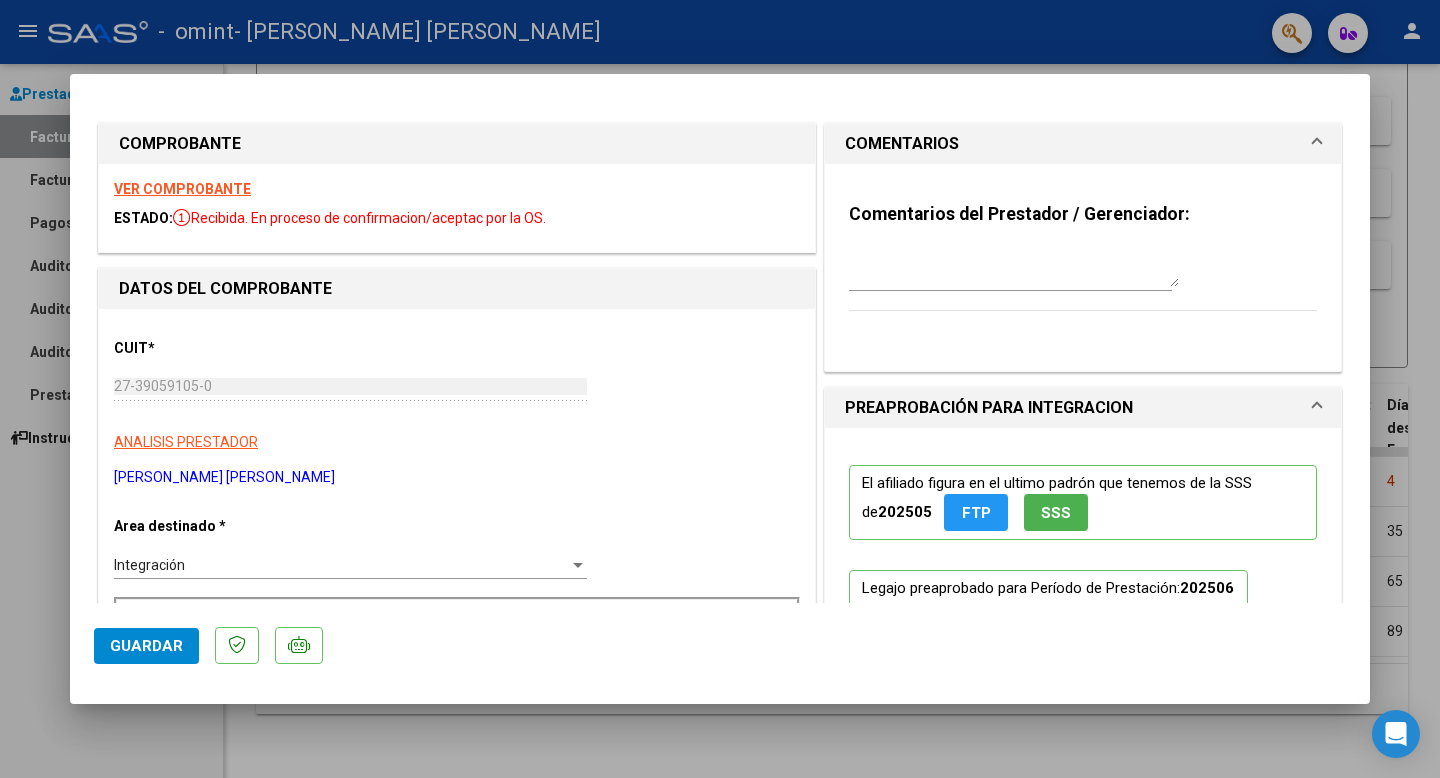 click on "PREAPROBACIÓN PARA INTEGRACION" at bounding box center [1071, 408] 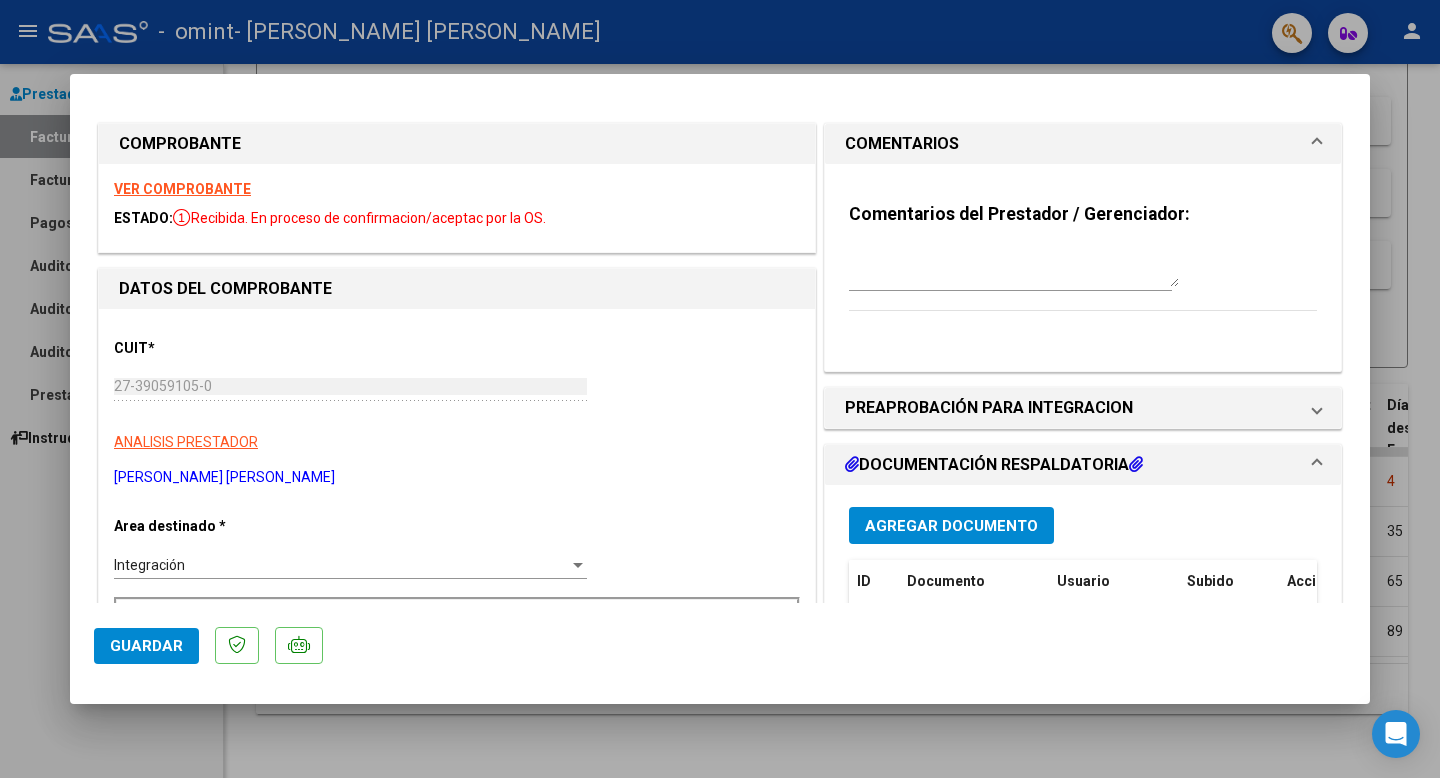click on "COMENTARIOS" at bounding box center (1079, 144) 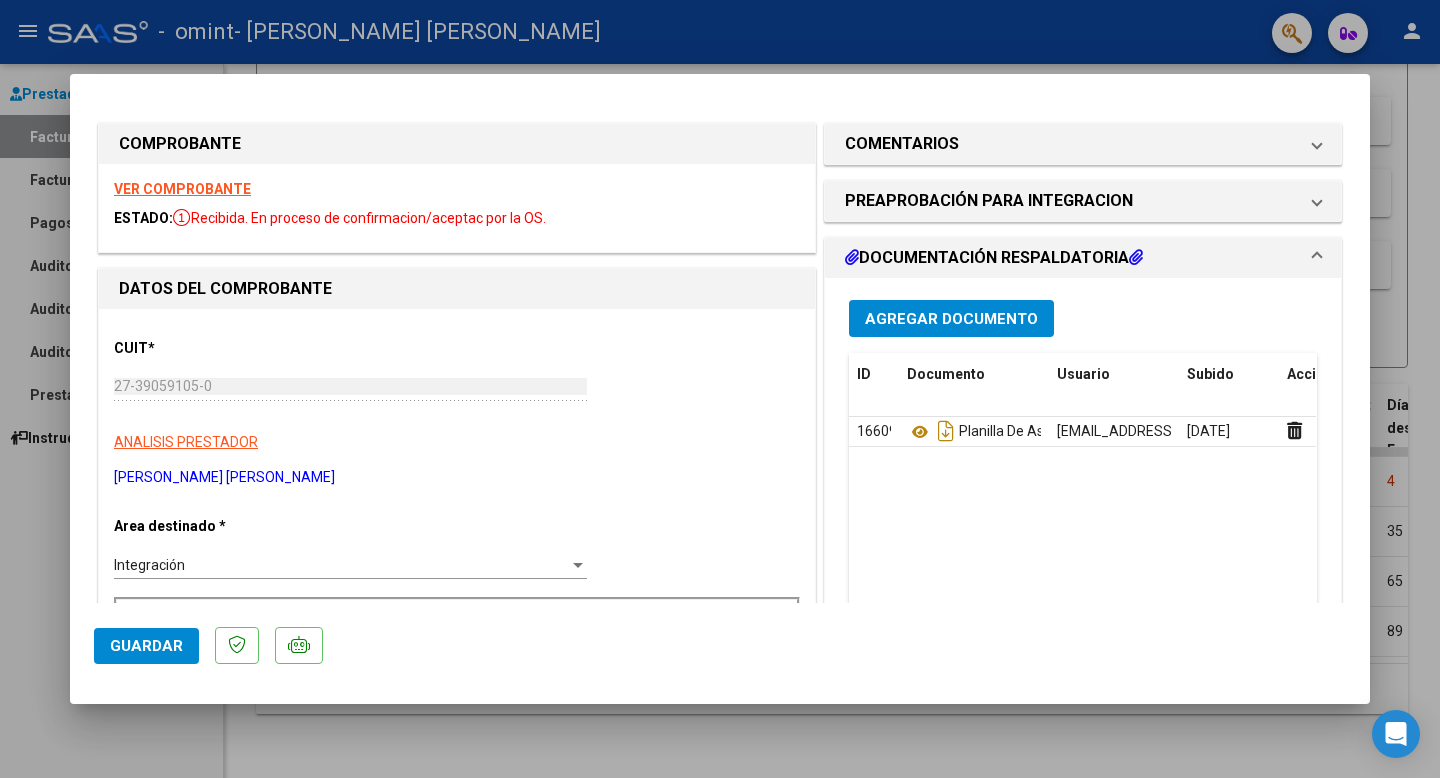 type 